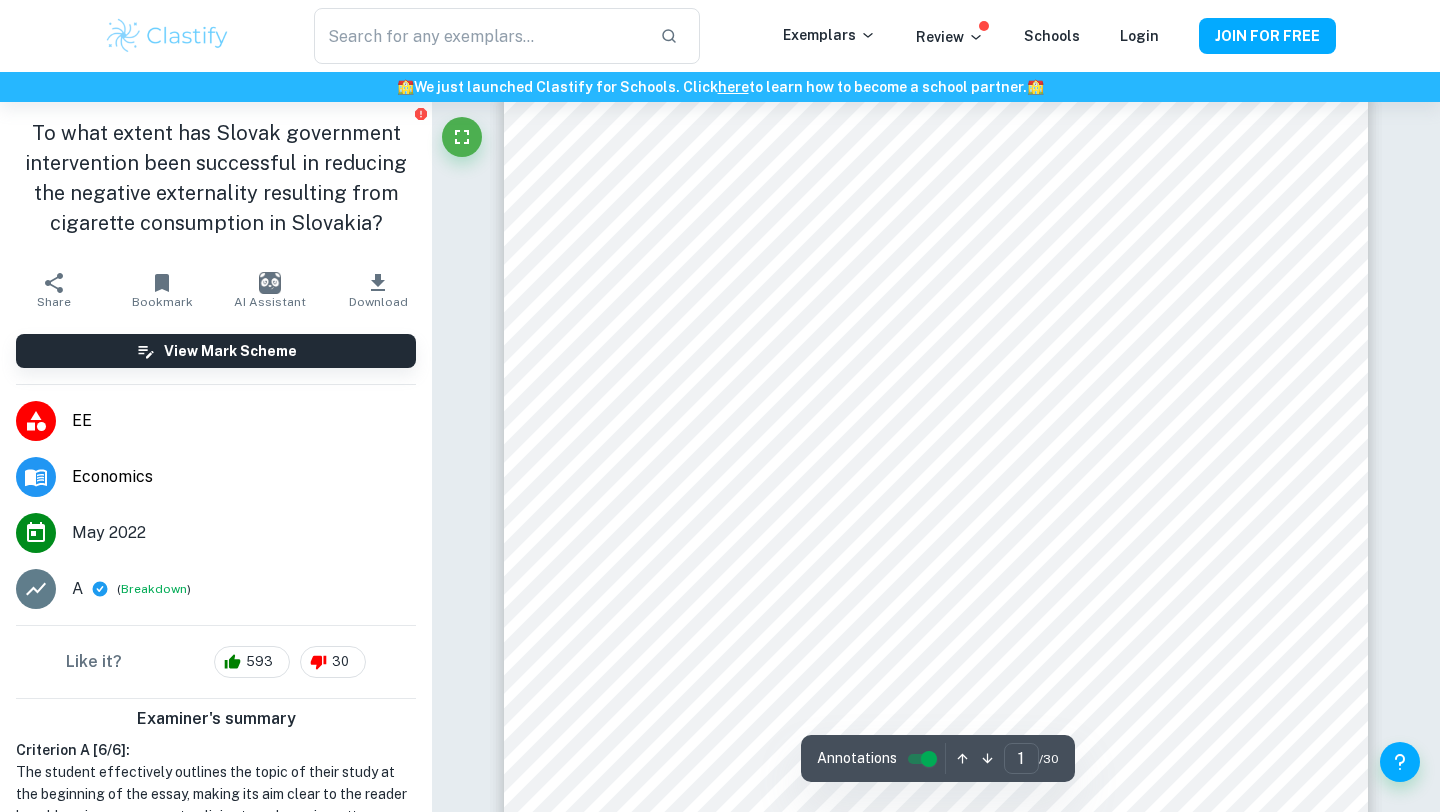 scroll, scrollTop: 178, scrollLeft: 0, axis: vertical 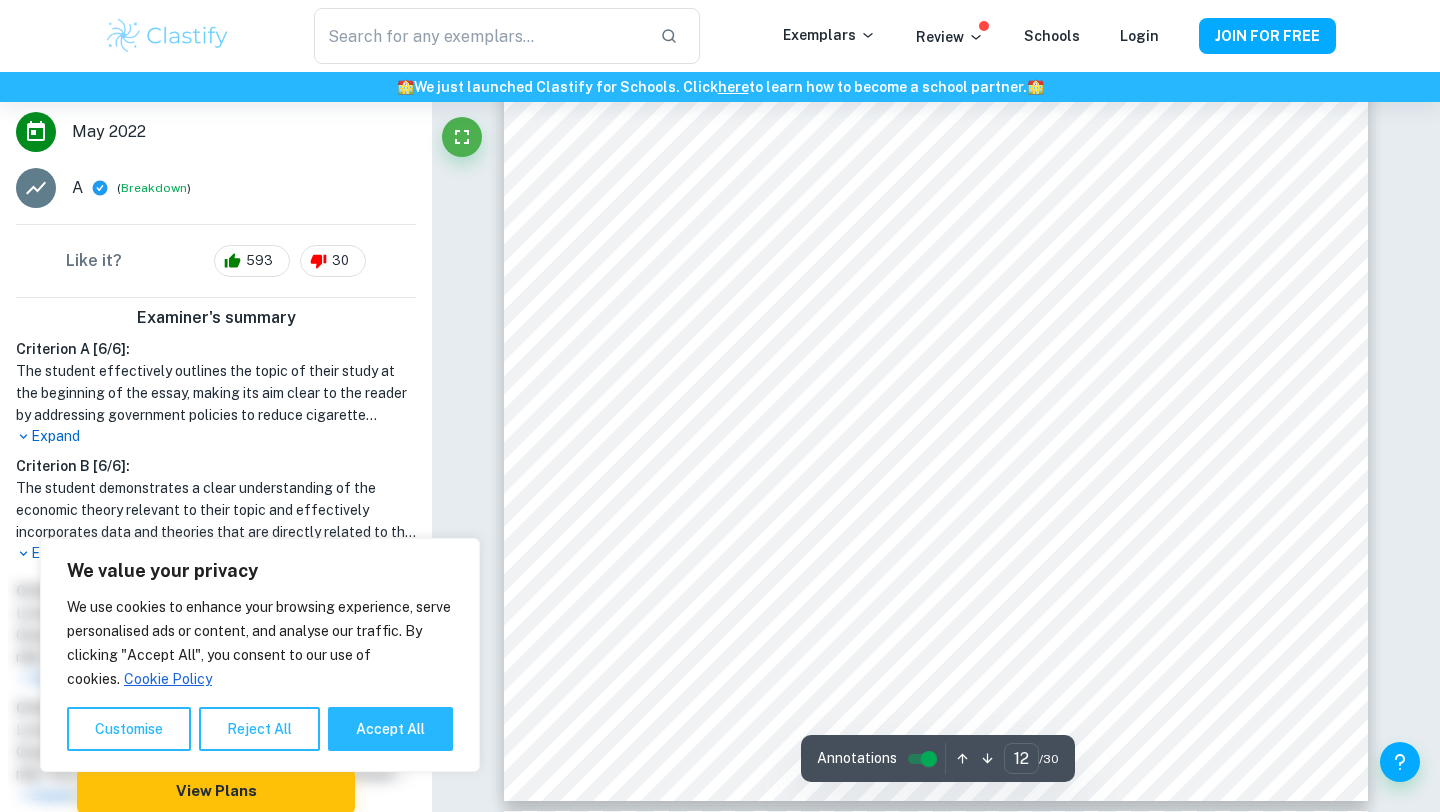 type on "13" 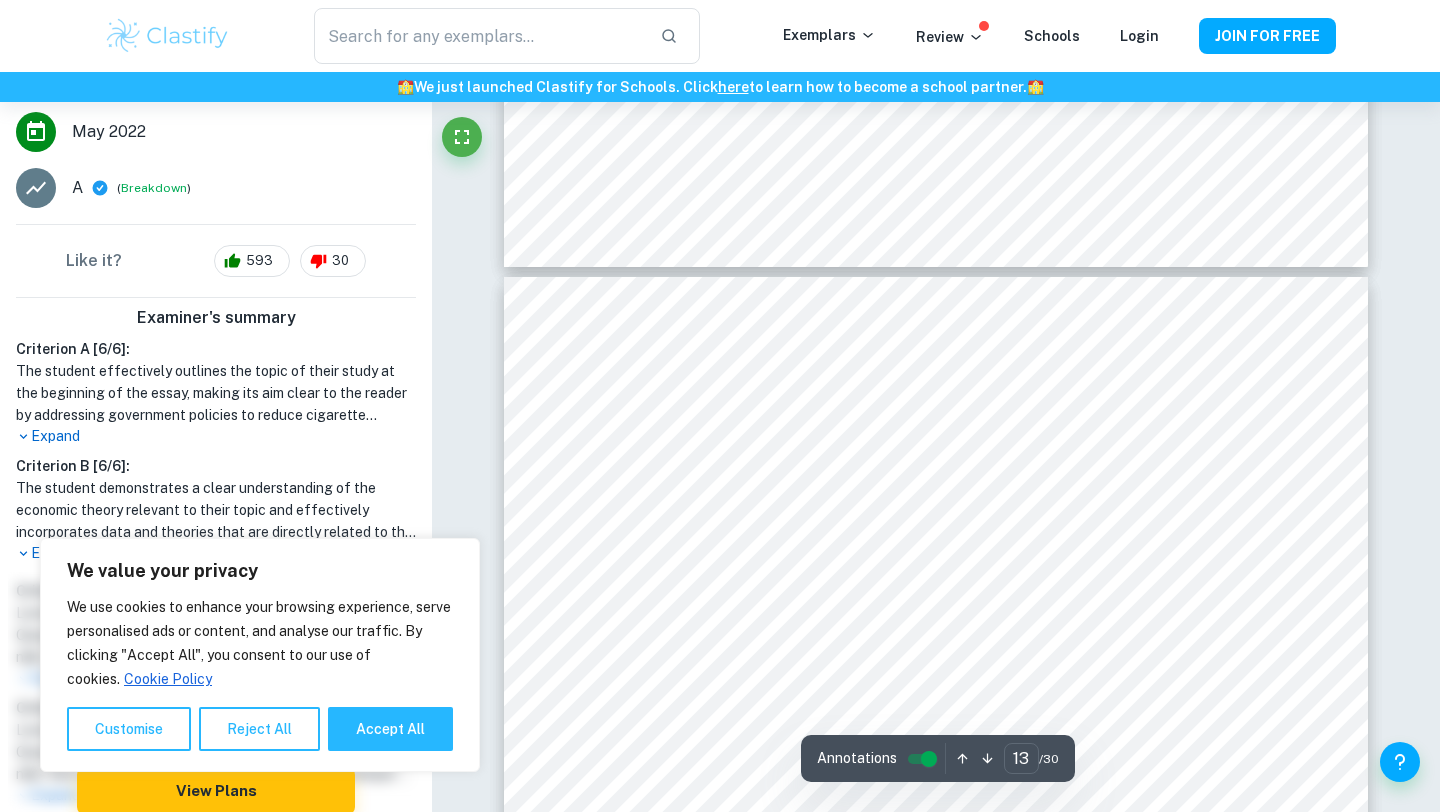 scroll, scrollTop: 14155, scrollLeft: 0, axis: vertical 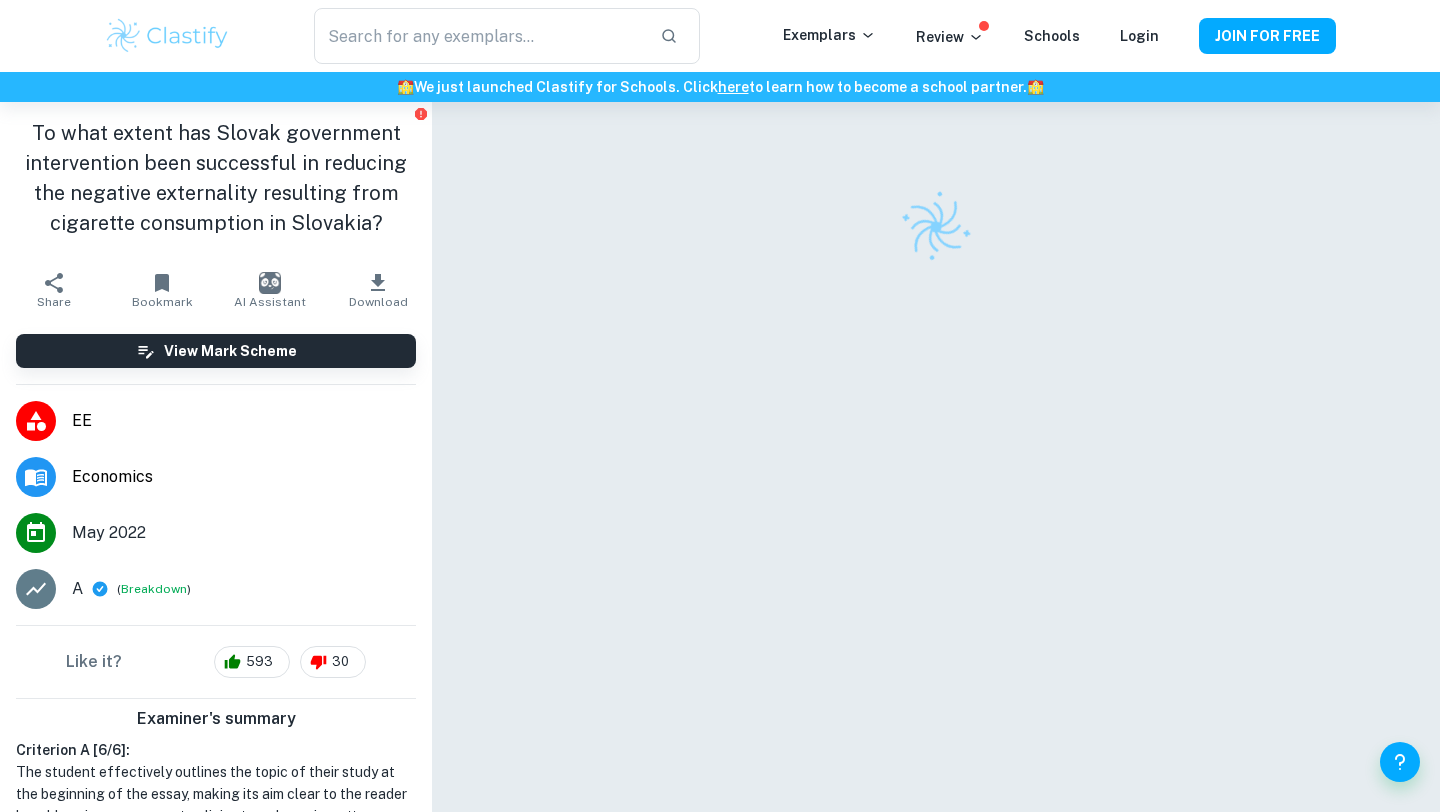 click at bounding box center [479, 36] 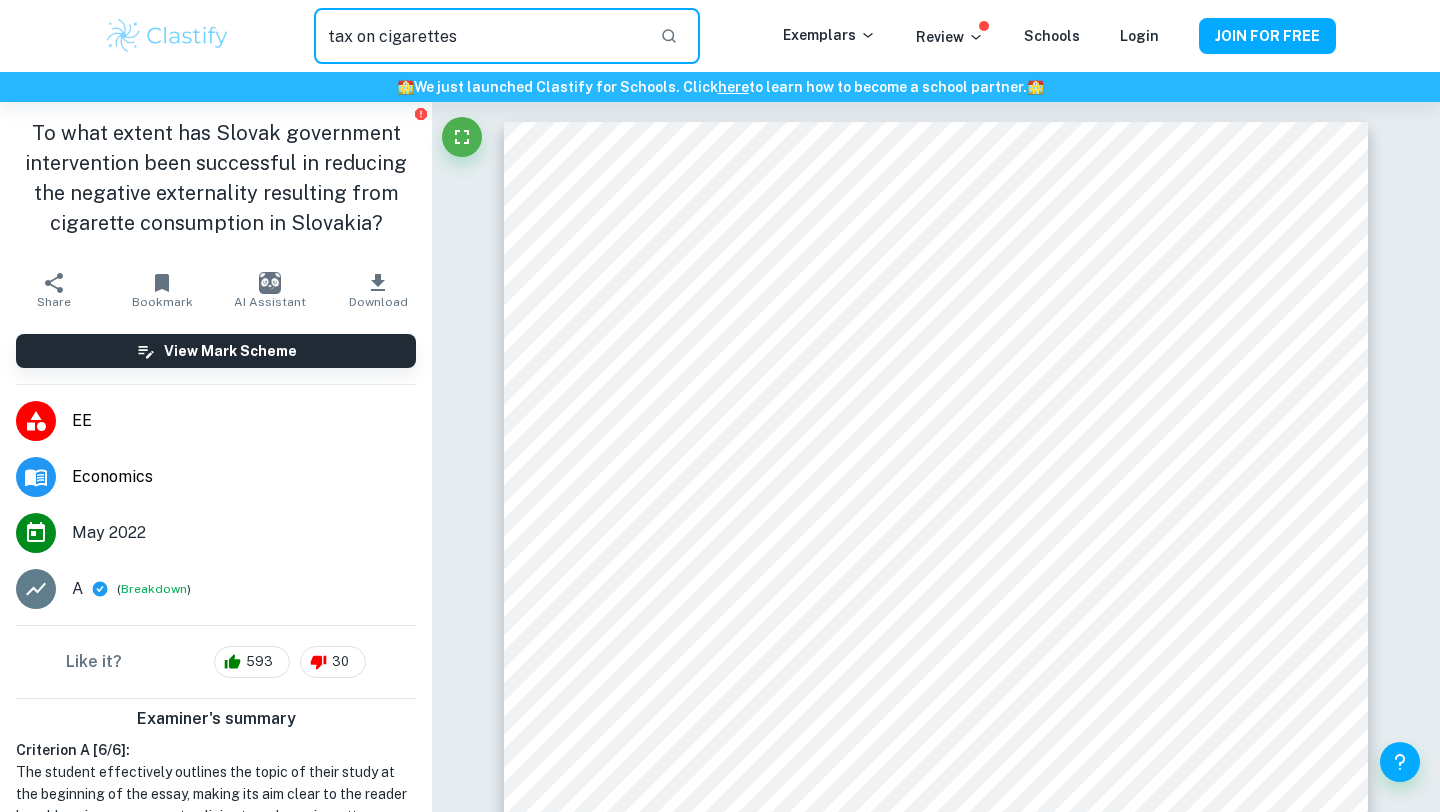 type on "tax on cigarettes" 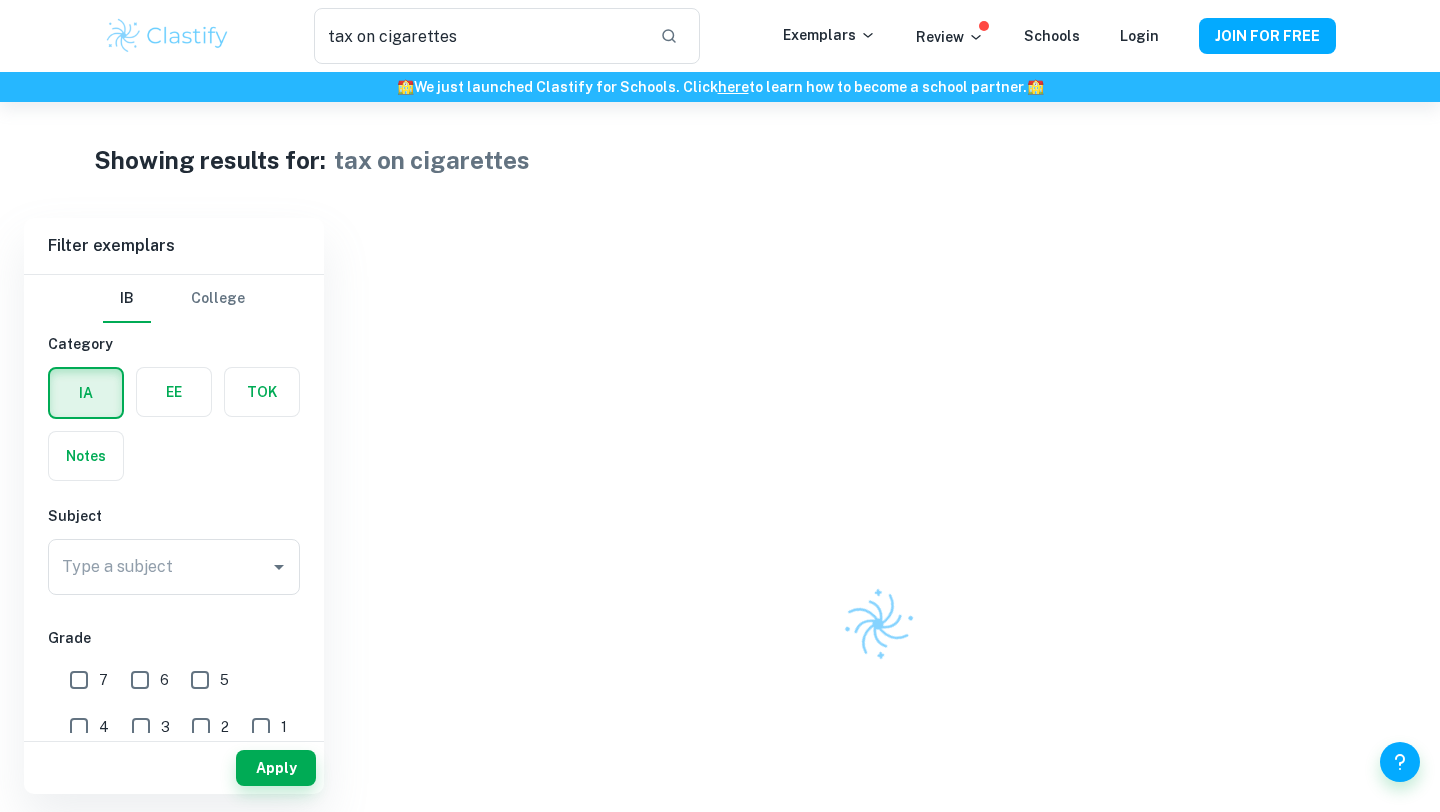 click on "Showing results for: tax on cigarettes Filter Filter exemplars IB College Category IA EE TOK Notes Subject Type a subject Type a subject Grade 7 6 5 4 3 2 1 A B C D E Level HL SL Session May 2026 May 2025 November 2024 May 2024 November 2023 May 2023 November 2022 May 2022 November 2021 May 2021 Other   Apply Filter exemplars IB College Category IA EE TOK Notes Subject Type a subject Type a subject Grade 7 6 5 4 3 2 1 A B C D E Level HL SL Session May 2026 May 2025 November 2024 May 2024 November 2023 May 2023 November 2022 May 2022 November 2021 May 2021 Other   Apply" at bounding box center [720, 566] 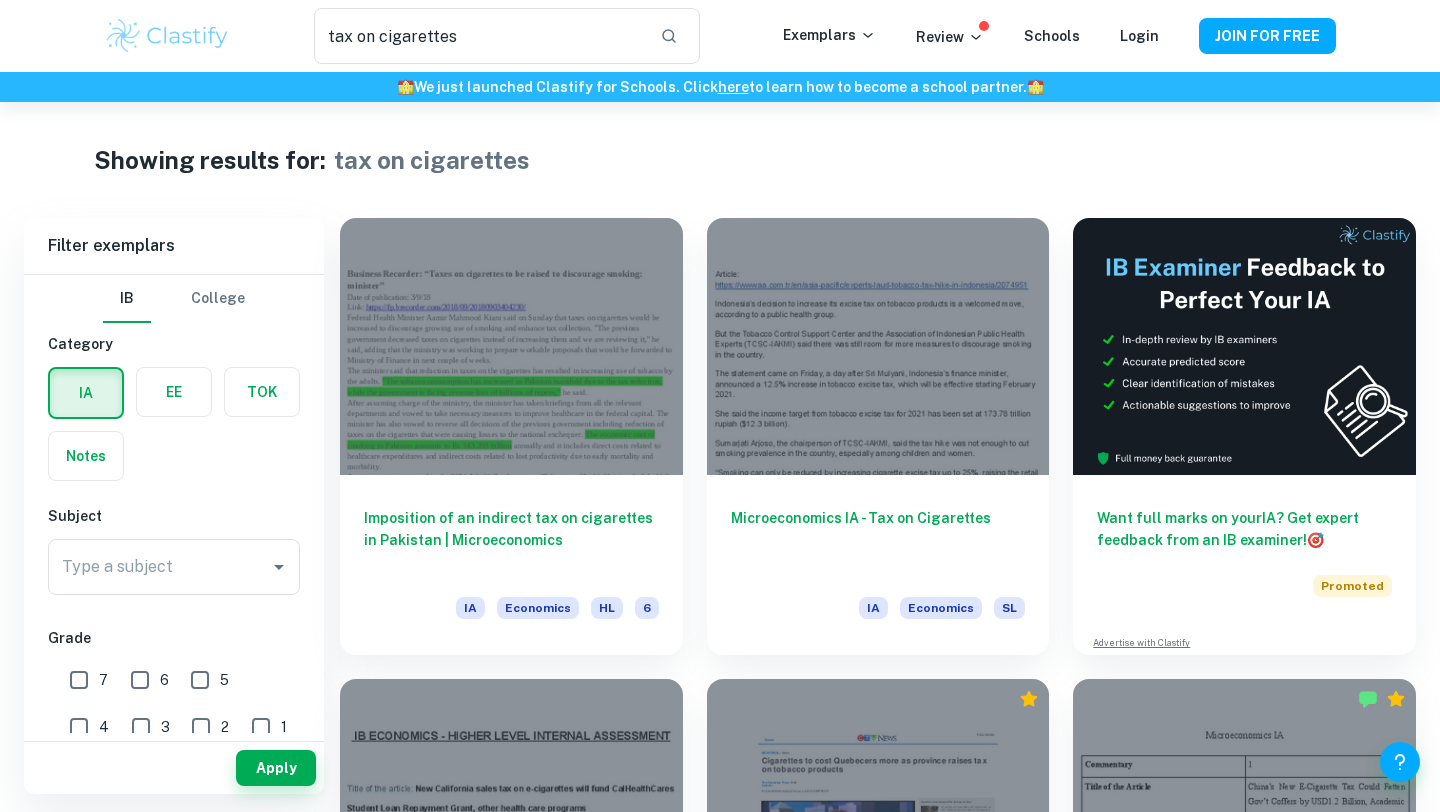 click at bounding box center [174, 392] 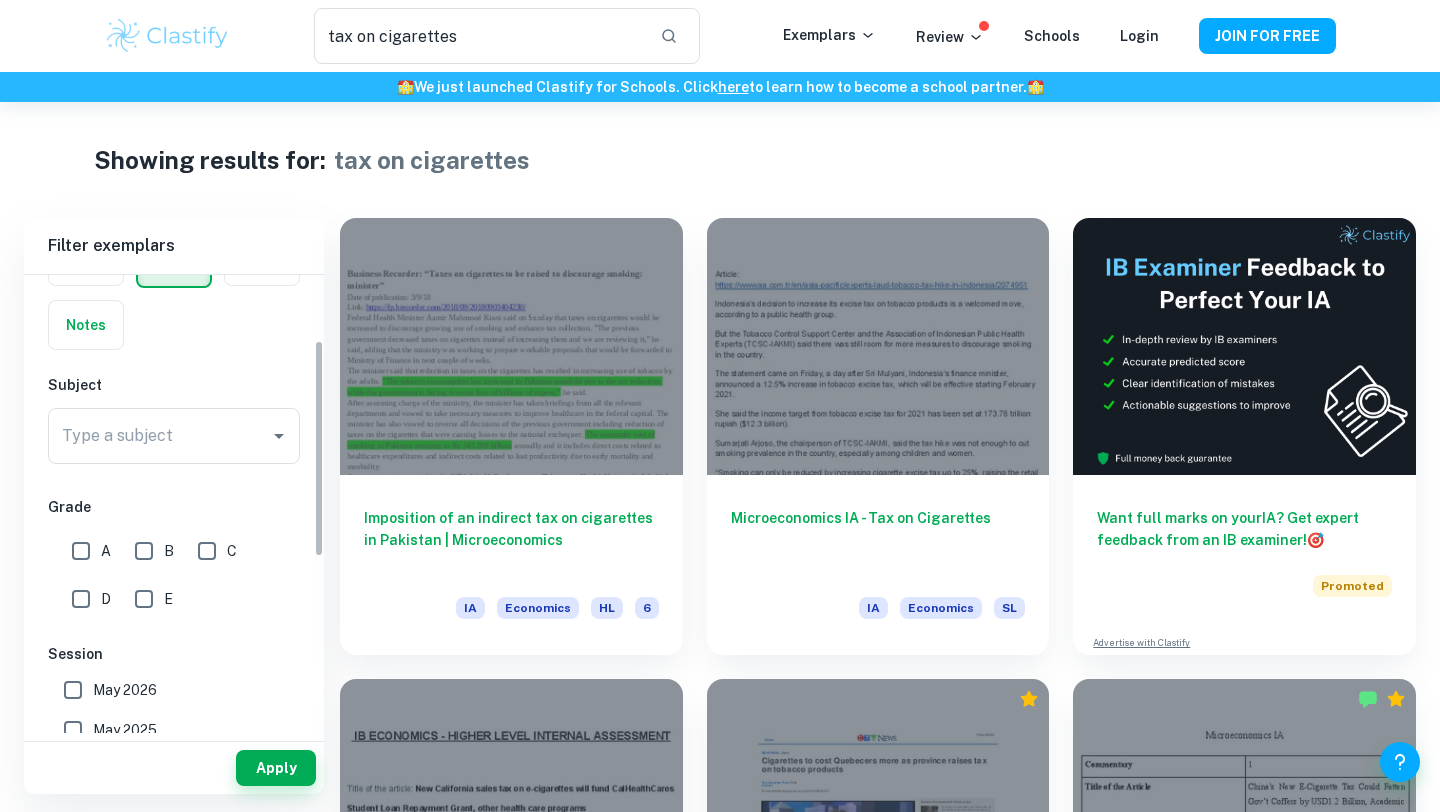 scroll, scrollTop: 164, scrollLeft: 0, axis: vertical 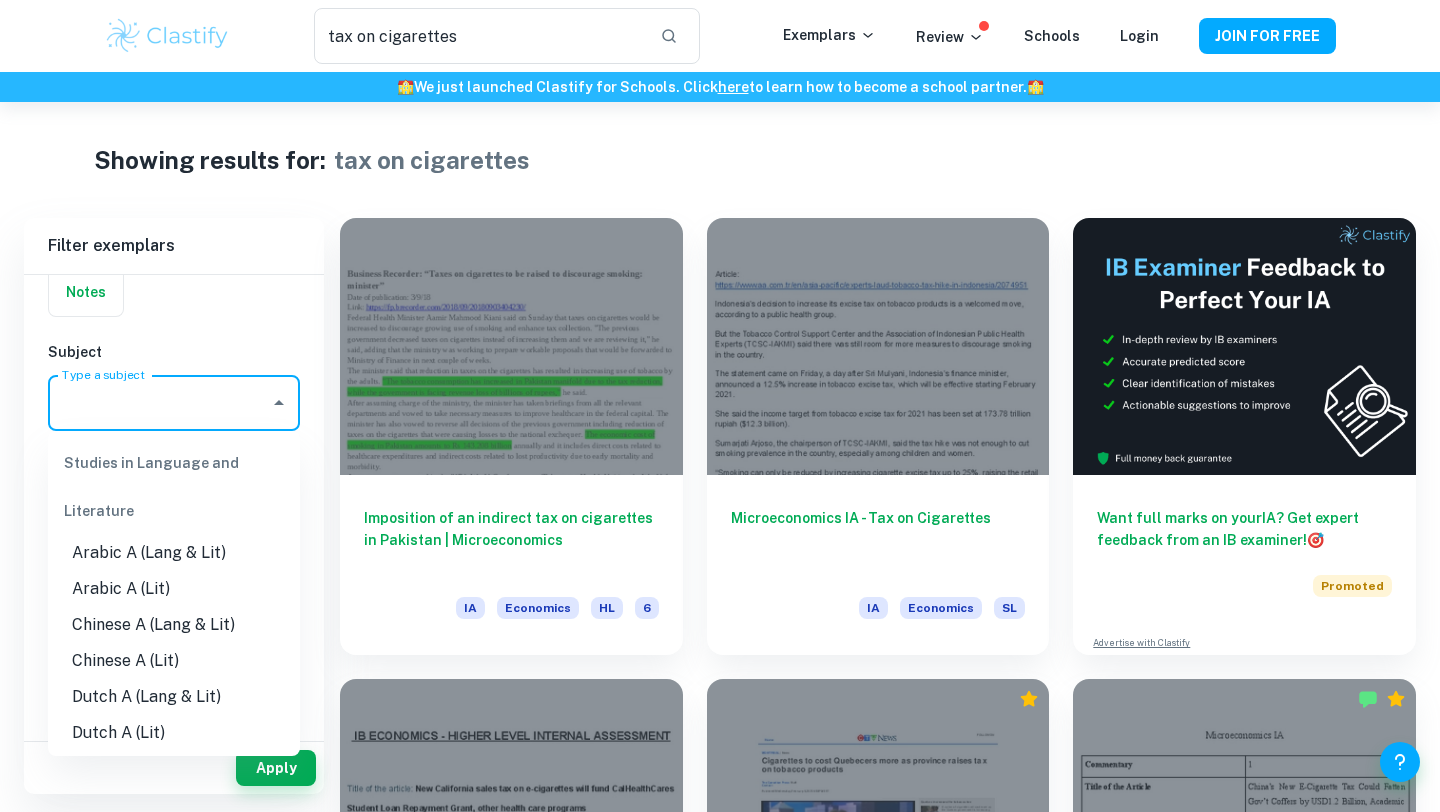 click on "Type a subject" at bounding box center (159, 403) 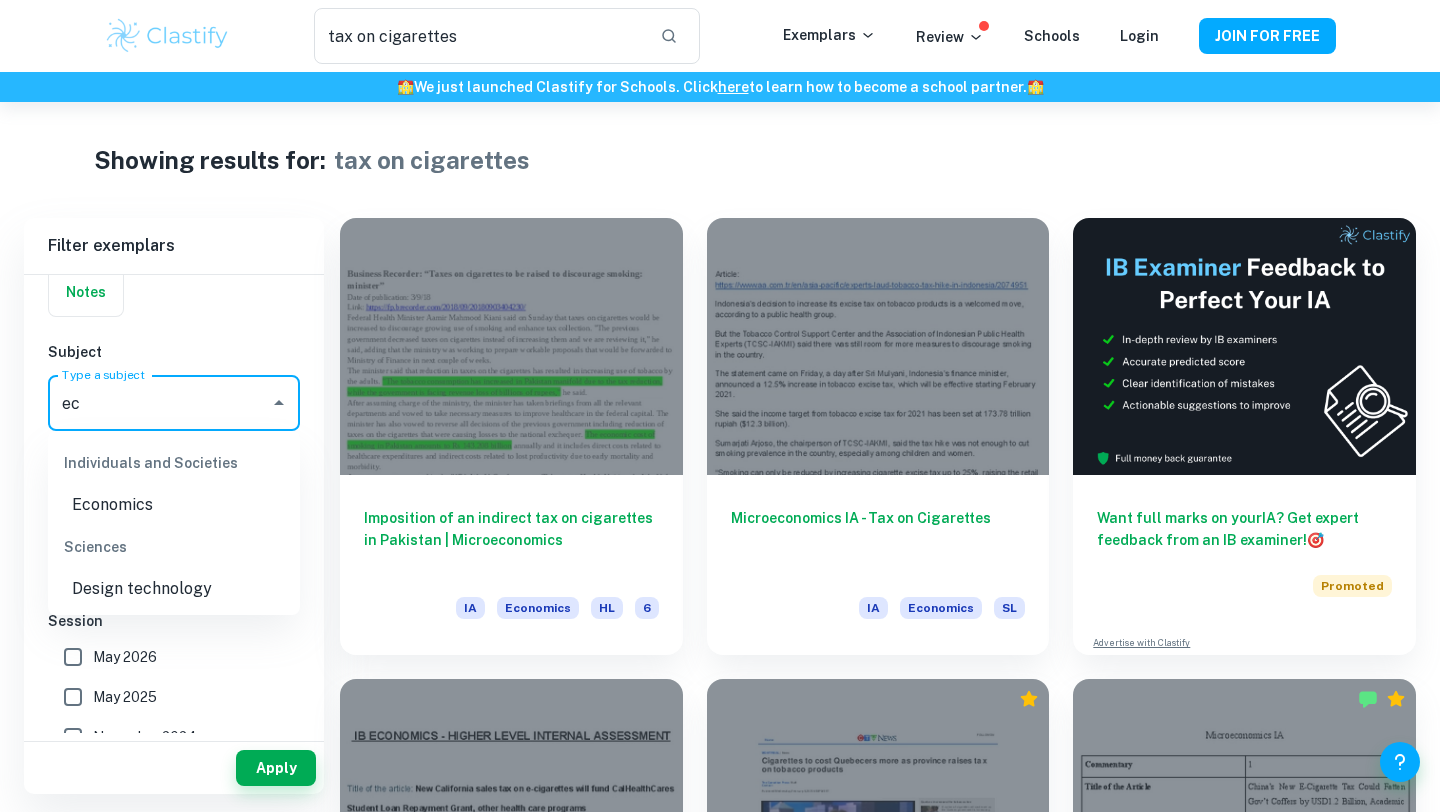click on "Economics" at bounding box center [174, 505] 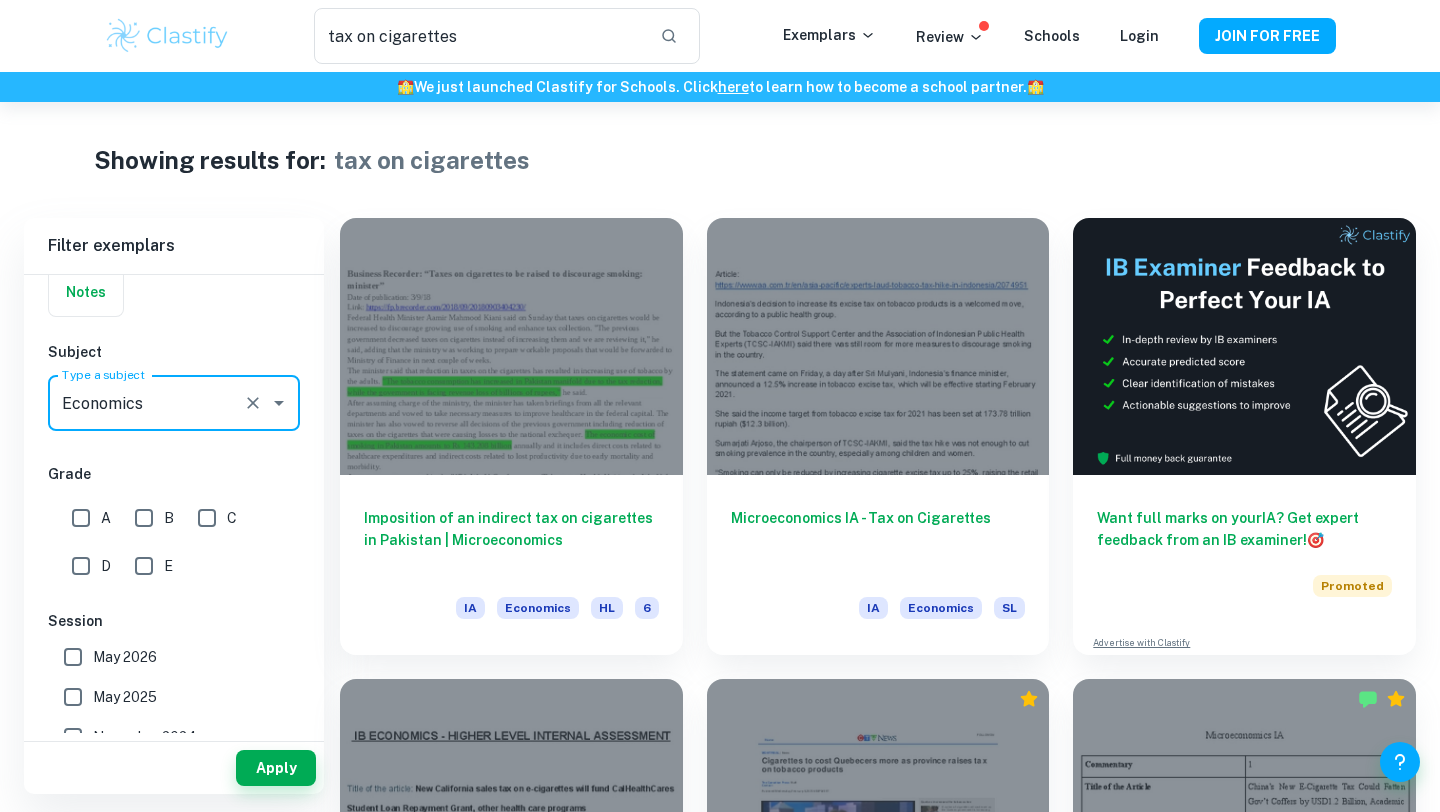 type on "Economics" 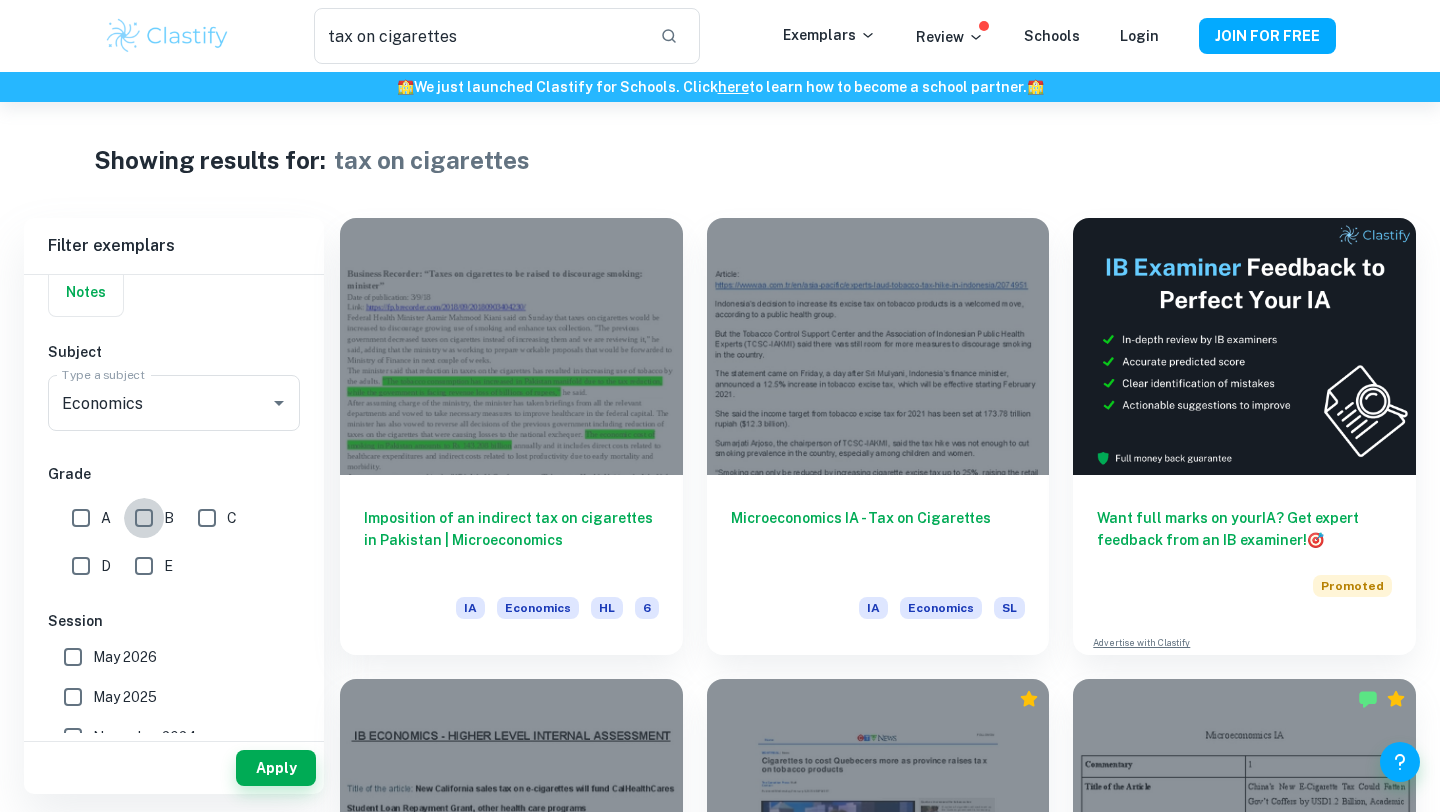 click on "B" at bounding box center (144, 518) 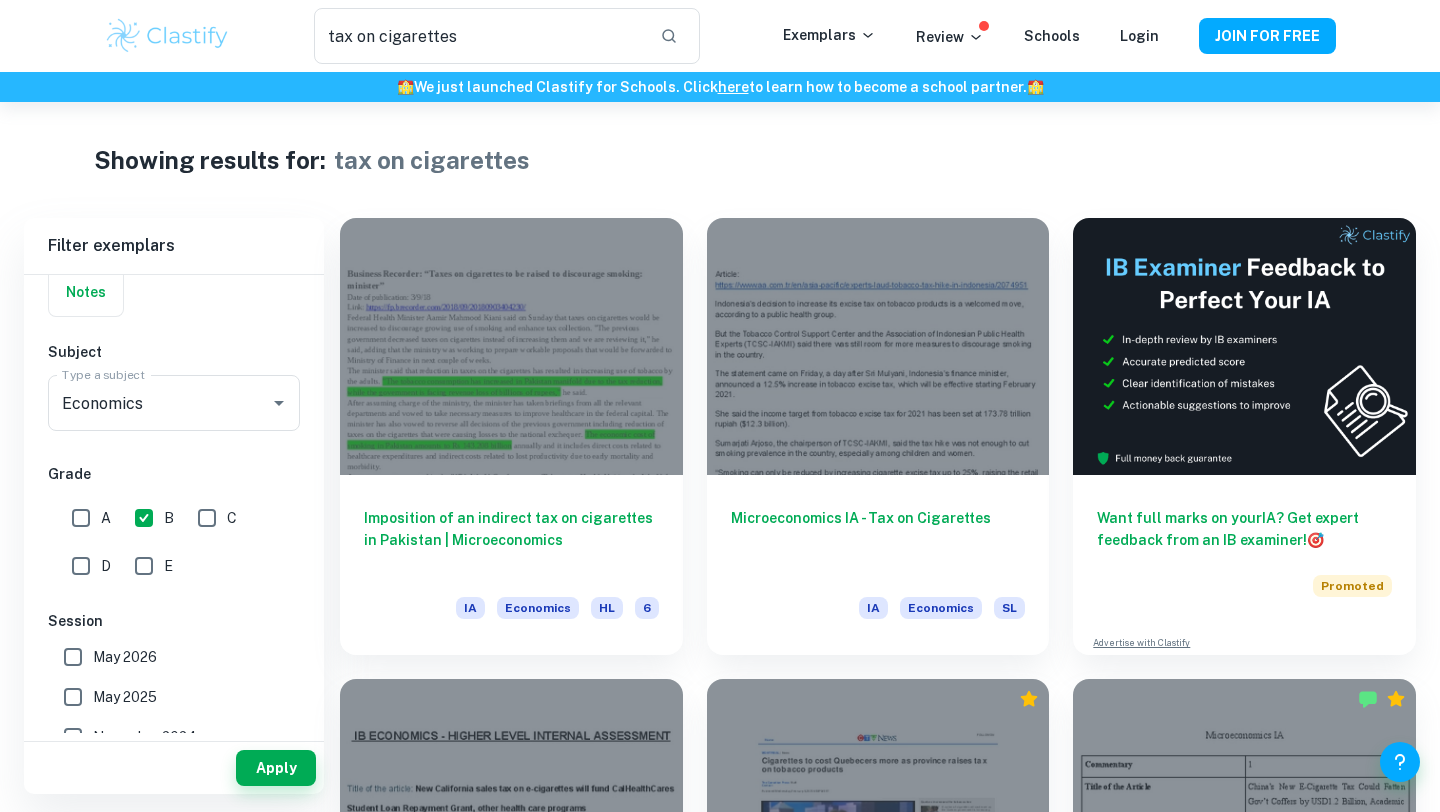 click on "A" at bounding box center [81, 518] 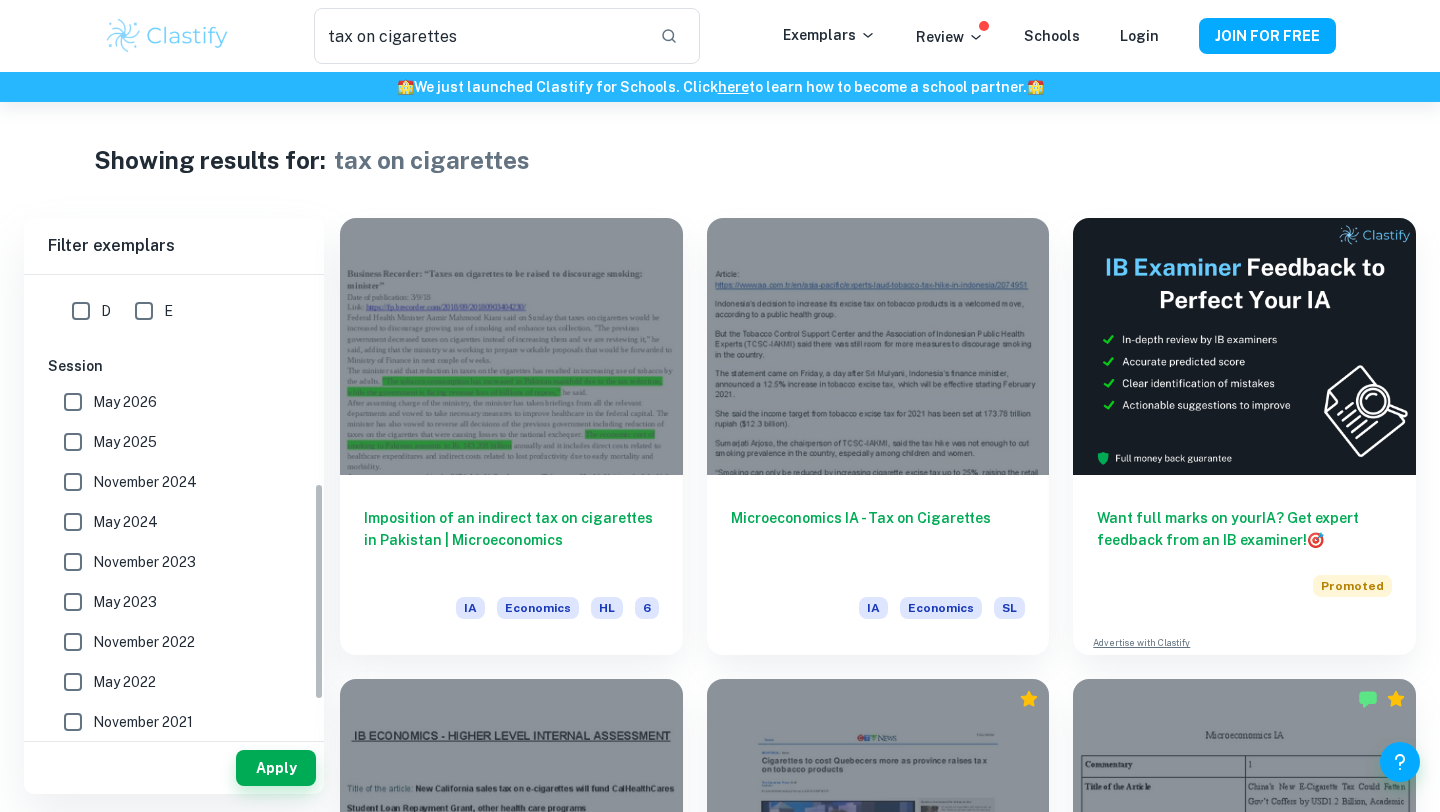 scroll, scrollTop: 508, scrollLeft: 0, axis: vertical 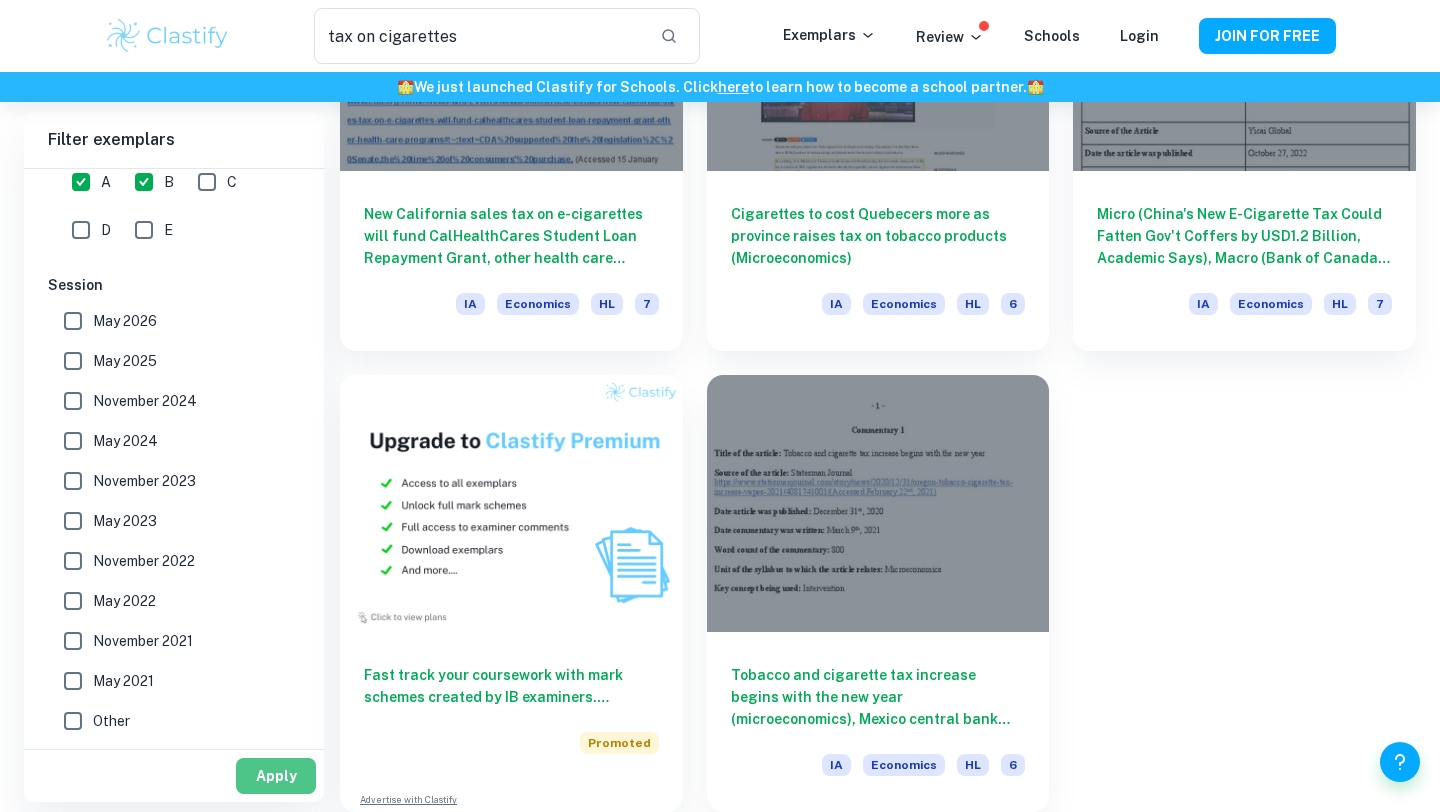 click on "Apply" at bounding box center (276, 776) 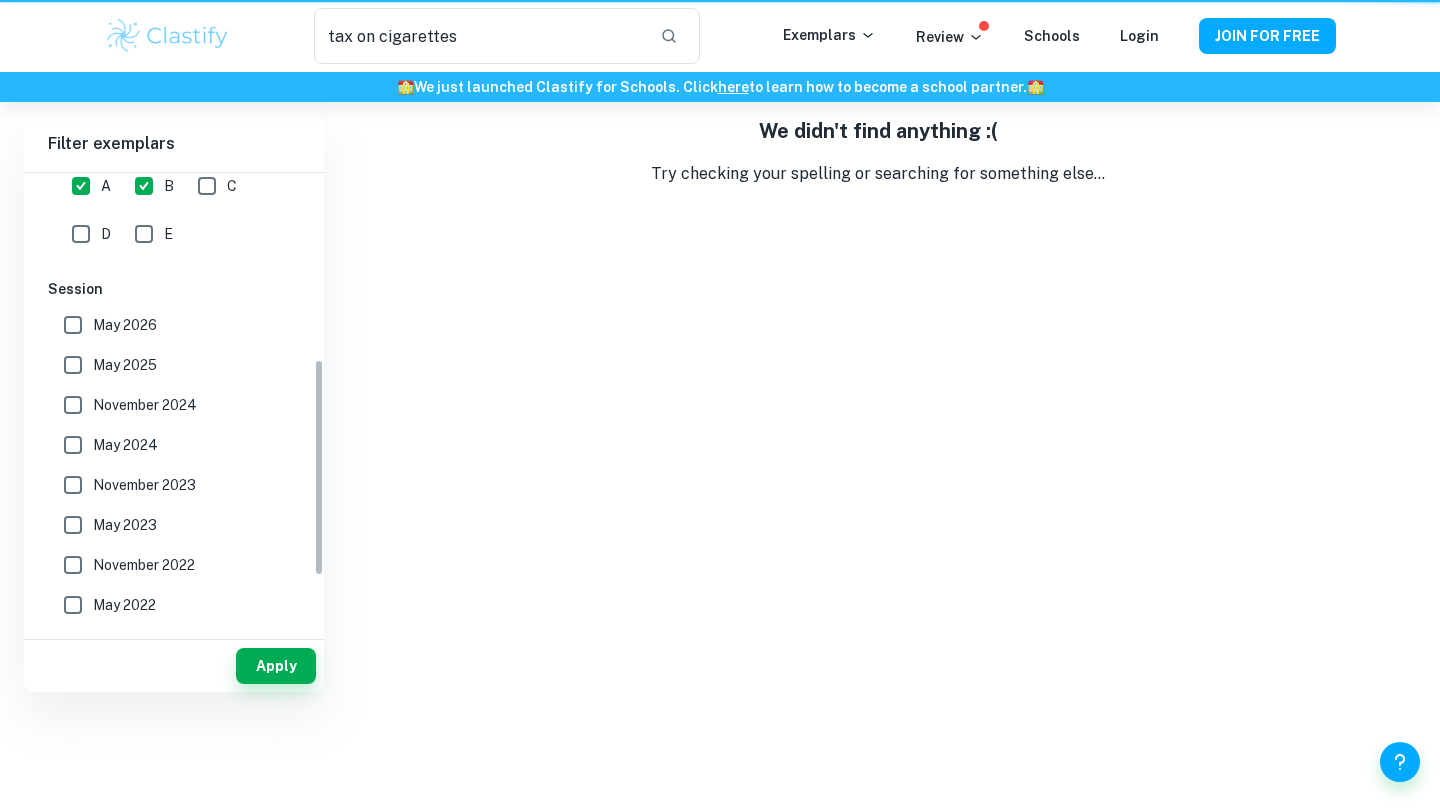 scroll, scrollTop: 0, scrollLeft: 0, axis: both 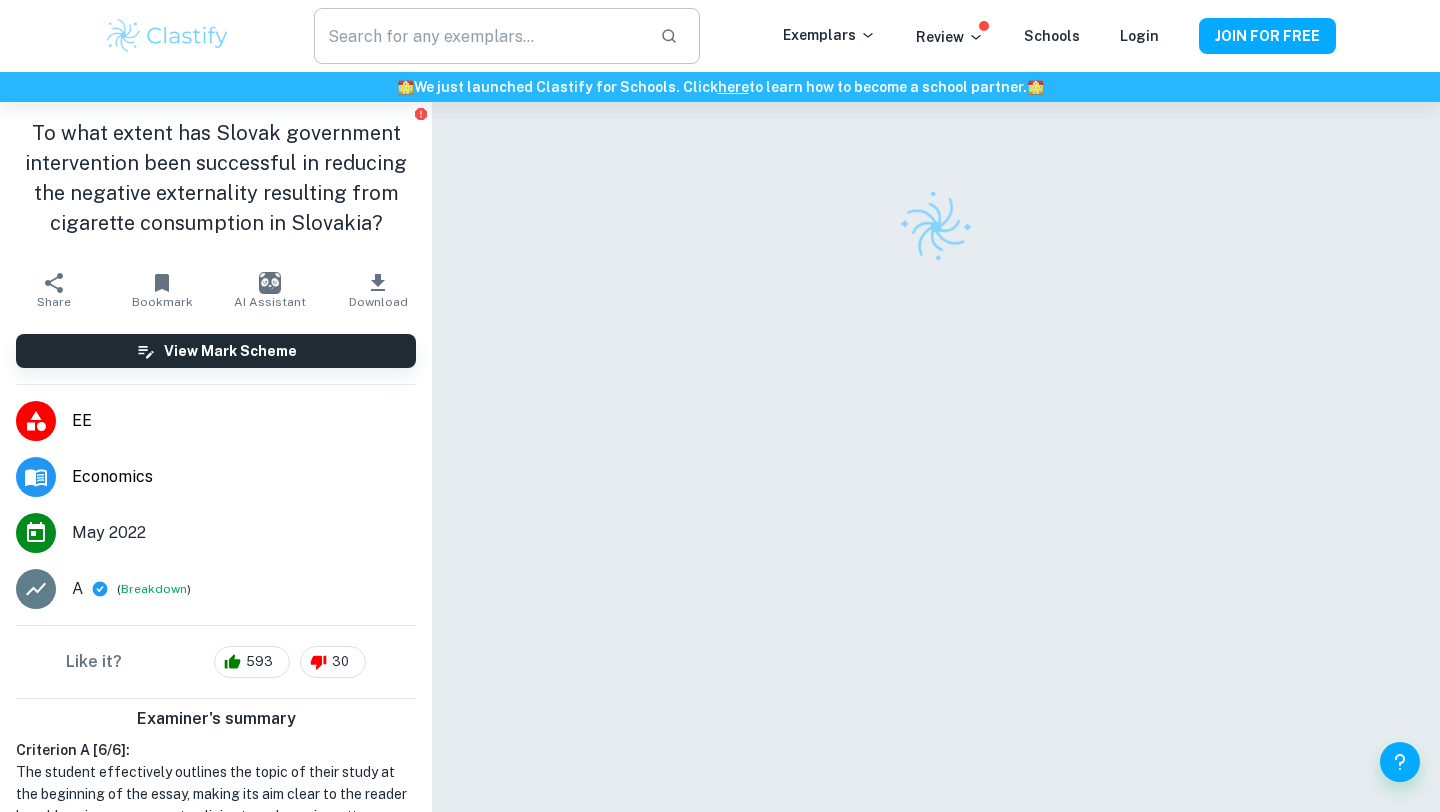 click at bounding box center (479, 36) 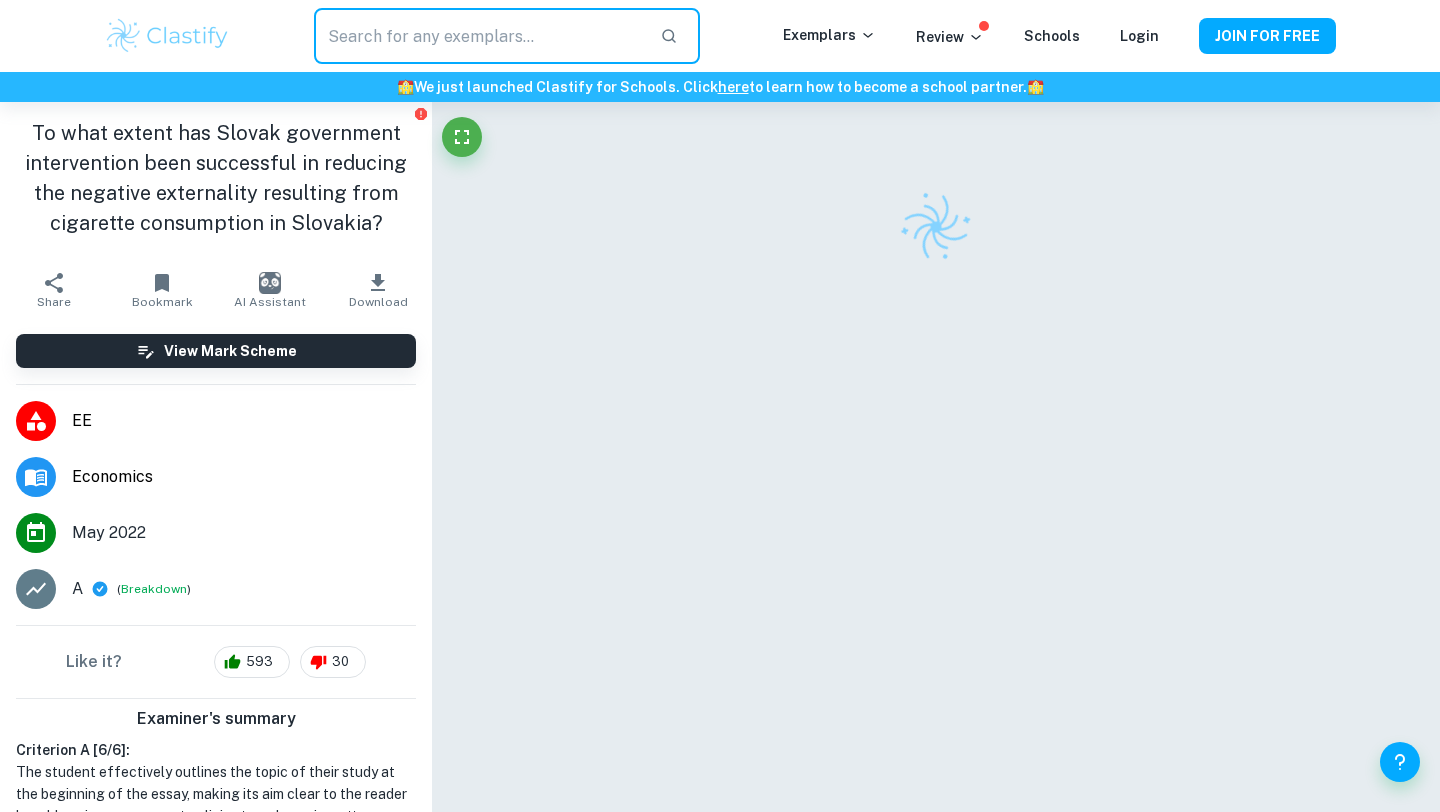 scroll, scrollTop: 440, scrollLeft: 0, axis: vertical 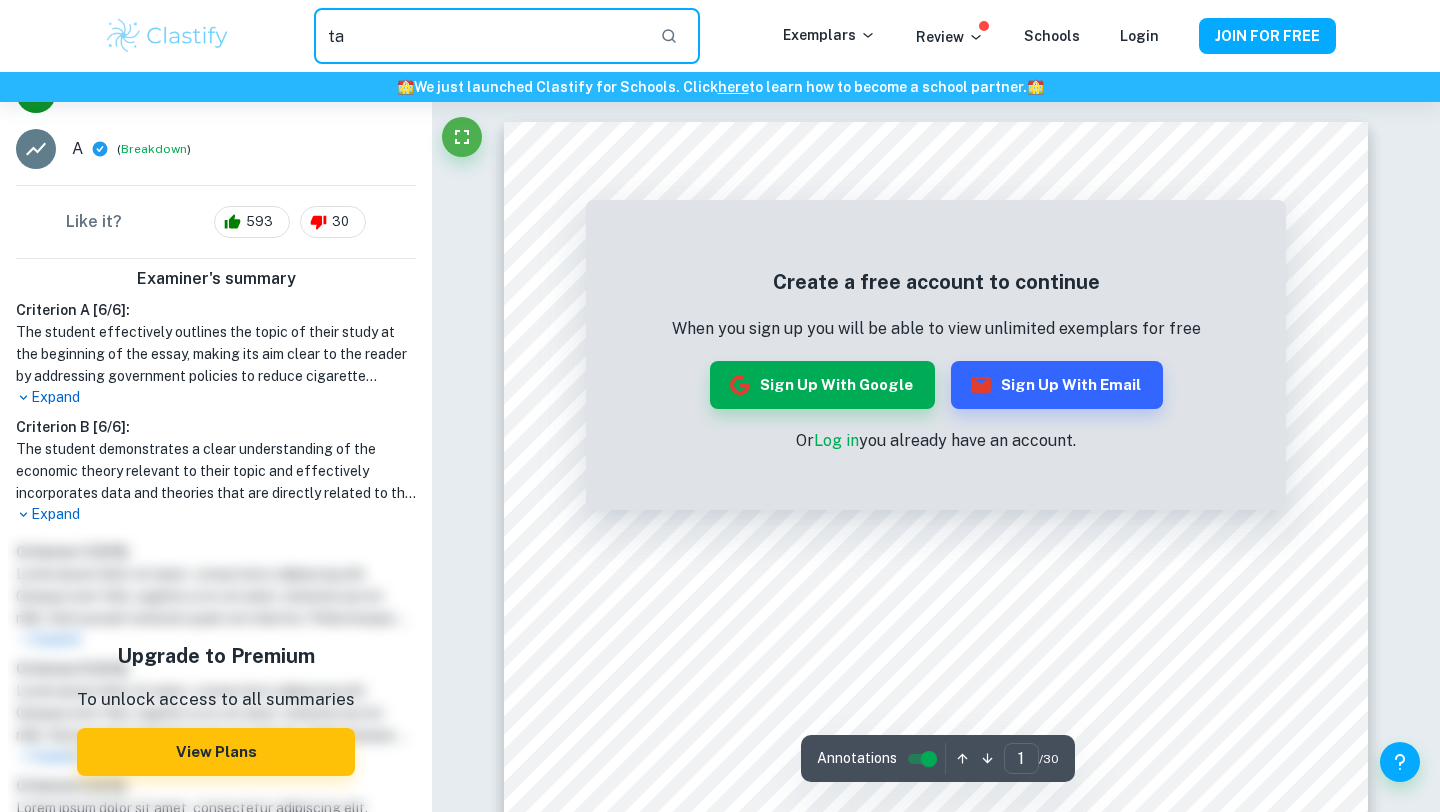 type on "tax on cigarettes" 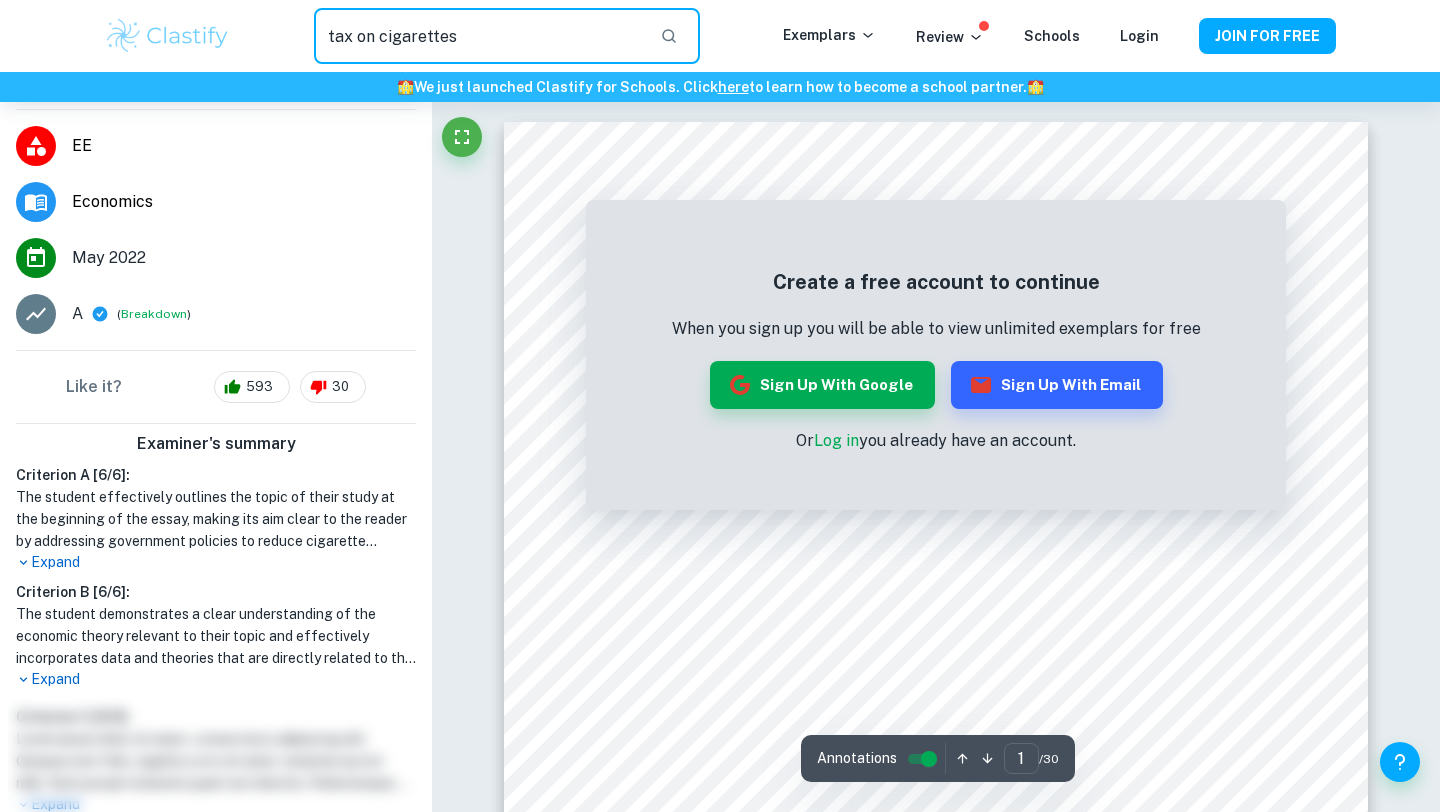 scroll, scrollTop: 0, scrollLeft: 0, axis: both 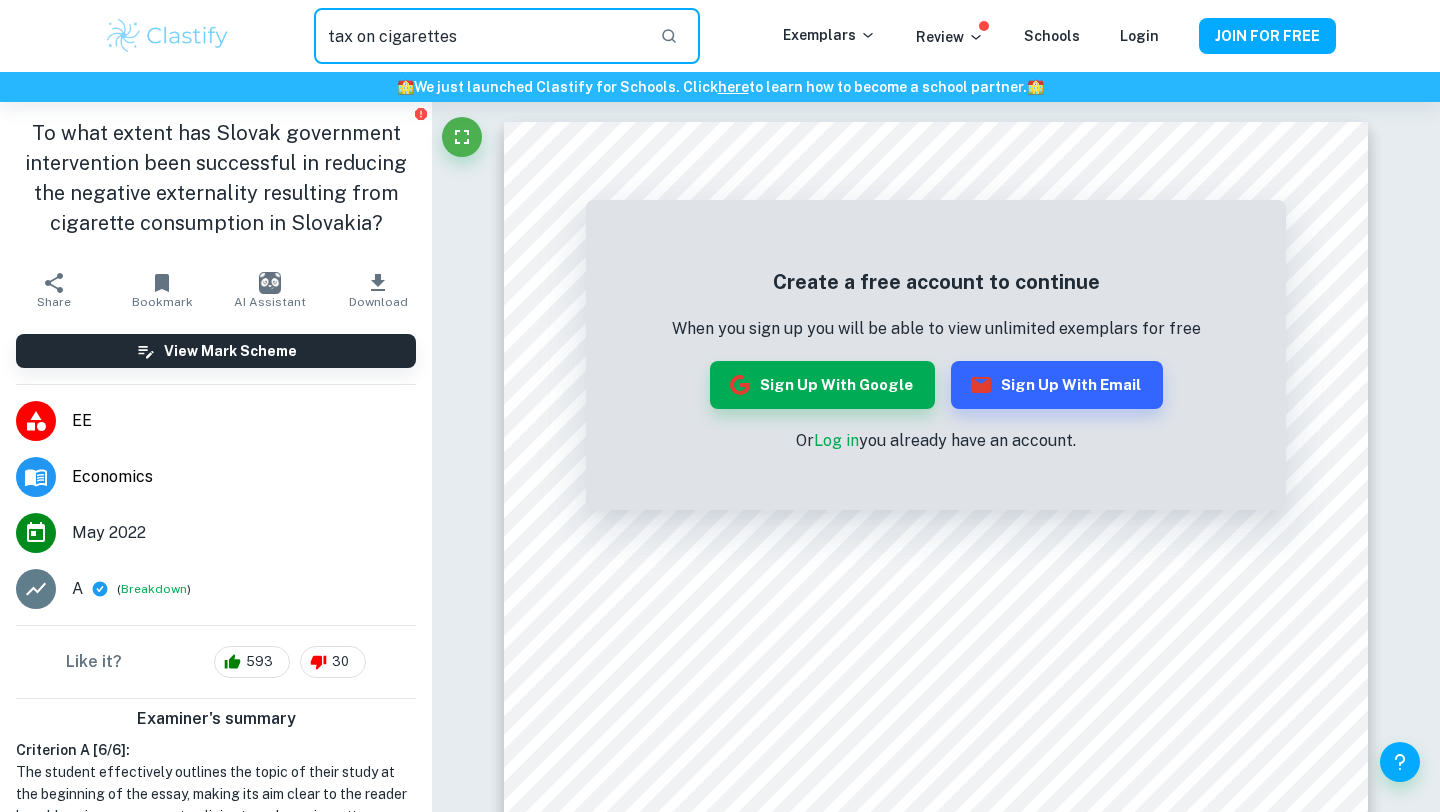 click on "tax on cigarettes" at bounding box center [479, 36] 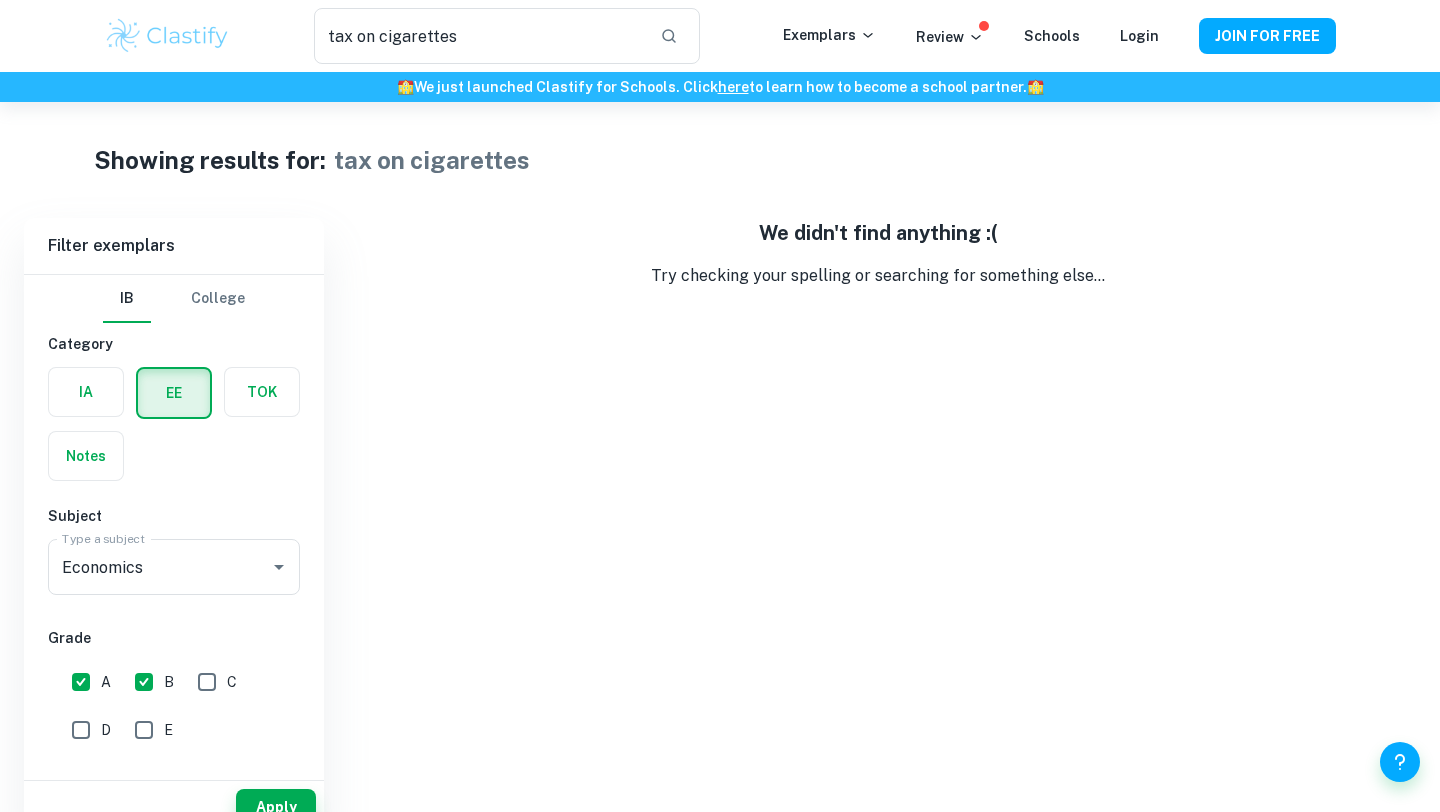 scroll, scrollTop: 102, scrollLeft: 0, axis: vertical 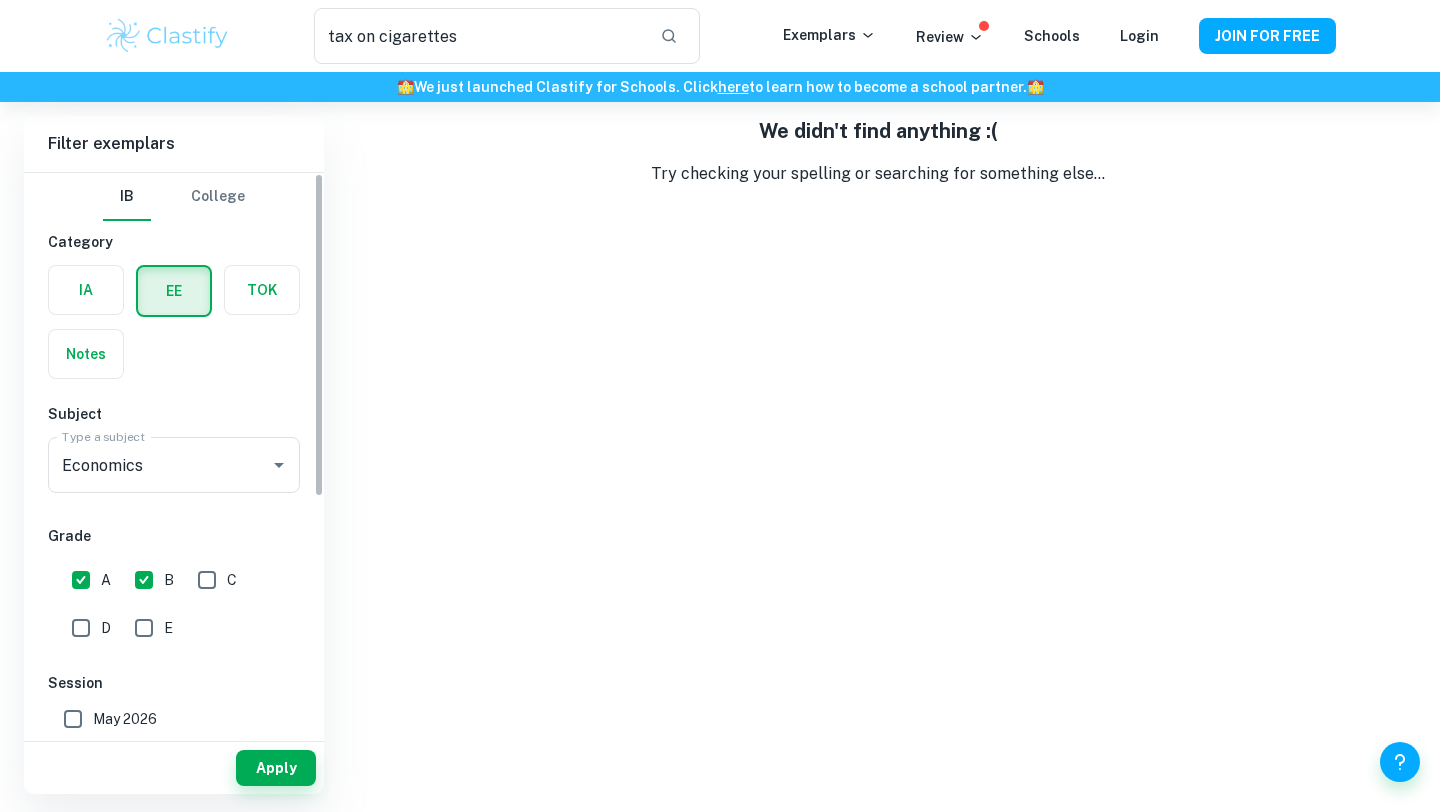 click on "B" at bounding box center (144, 580) 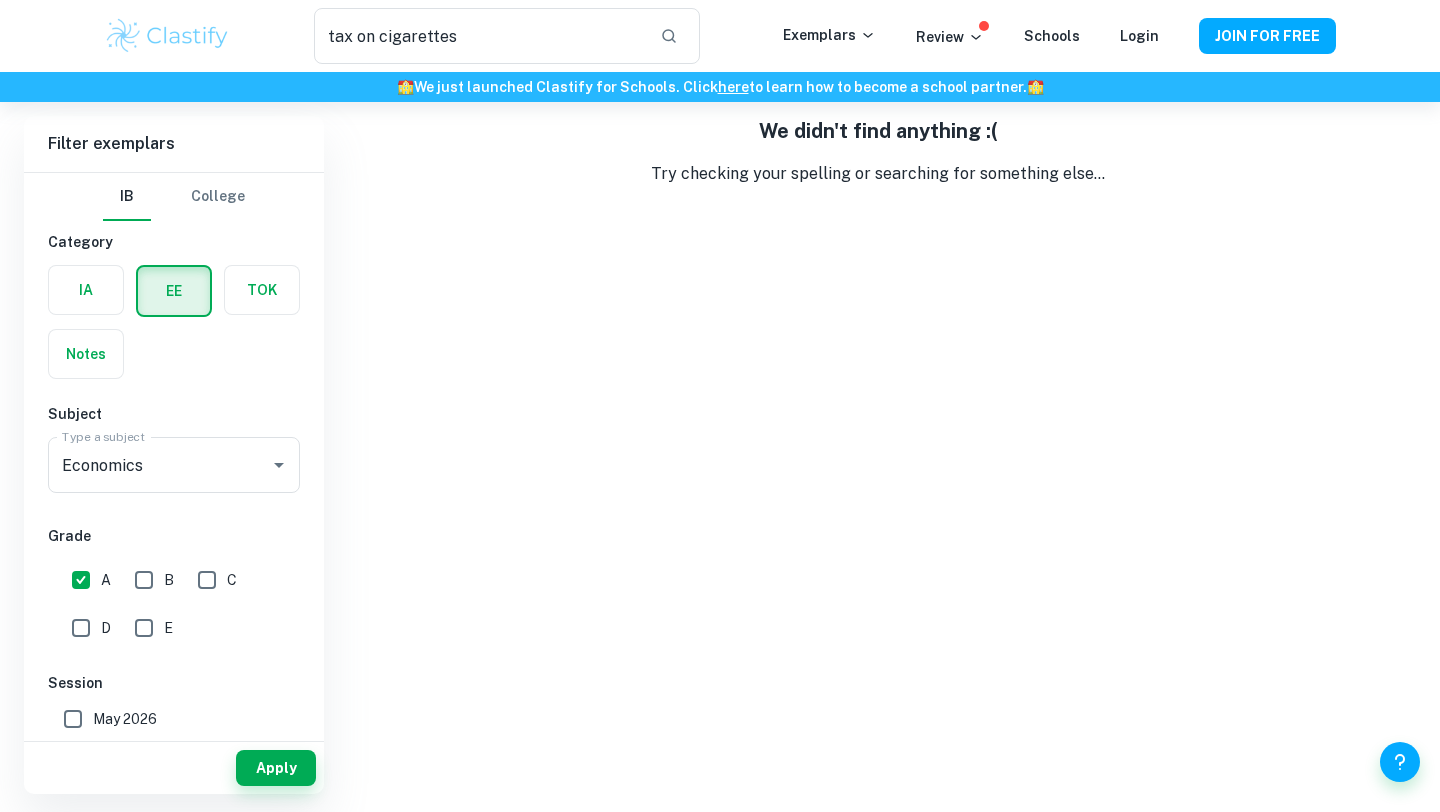 click on "A" at bounding box center (81, 580) 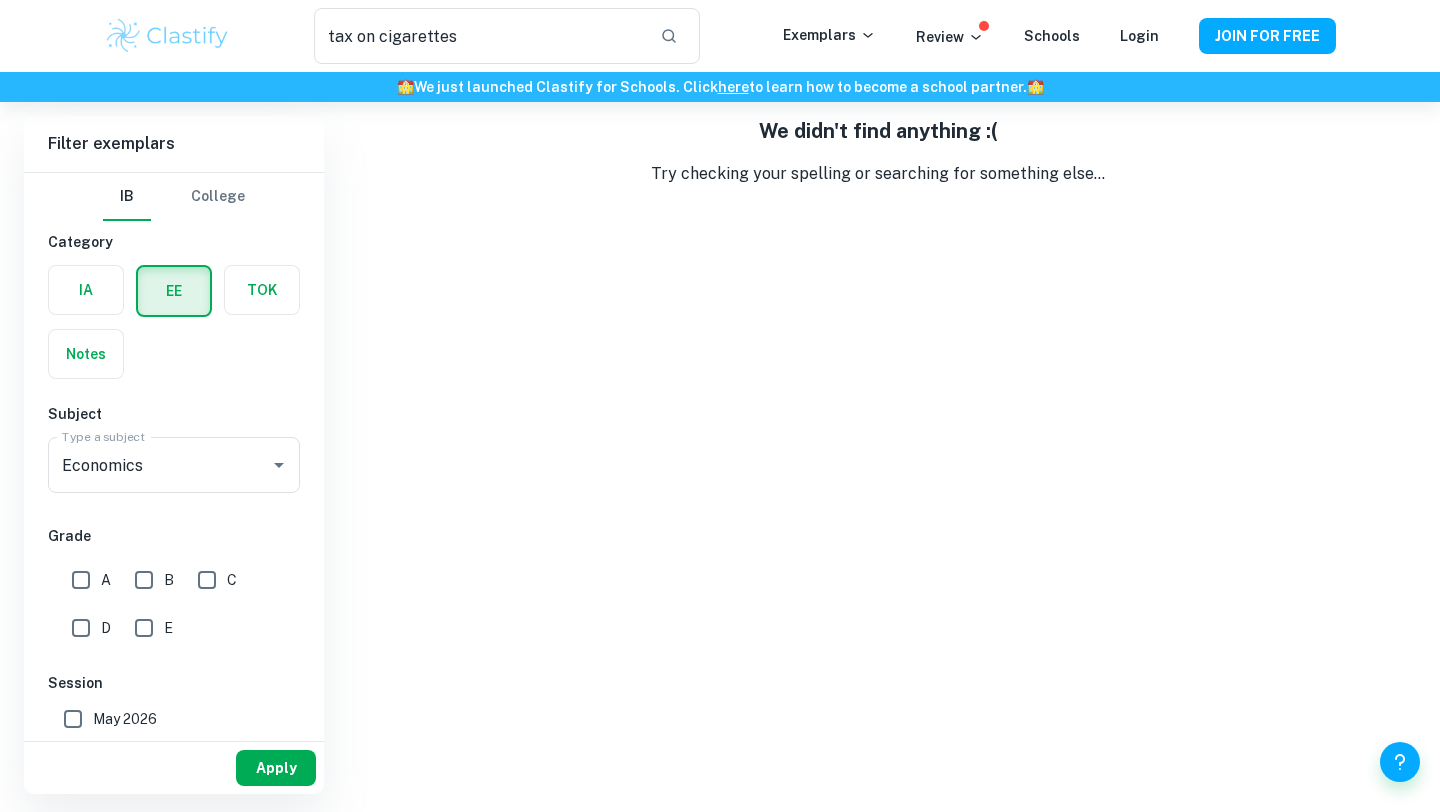 click on "Apply" at bounding box center (276, 768) 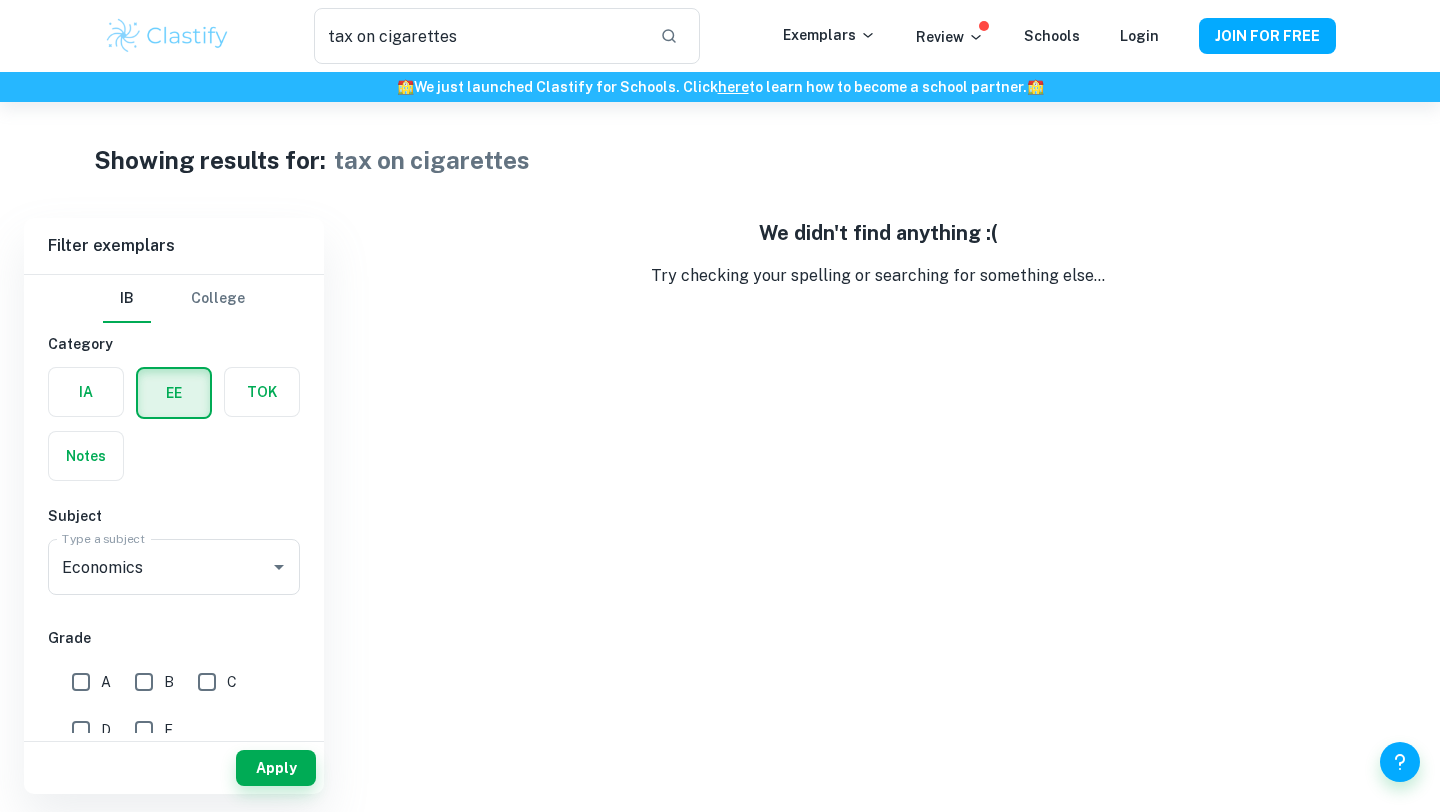 scroll, scrollTop: 102, scrollLeft: 0, axis: vertical 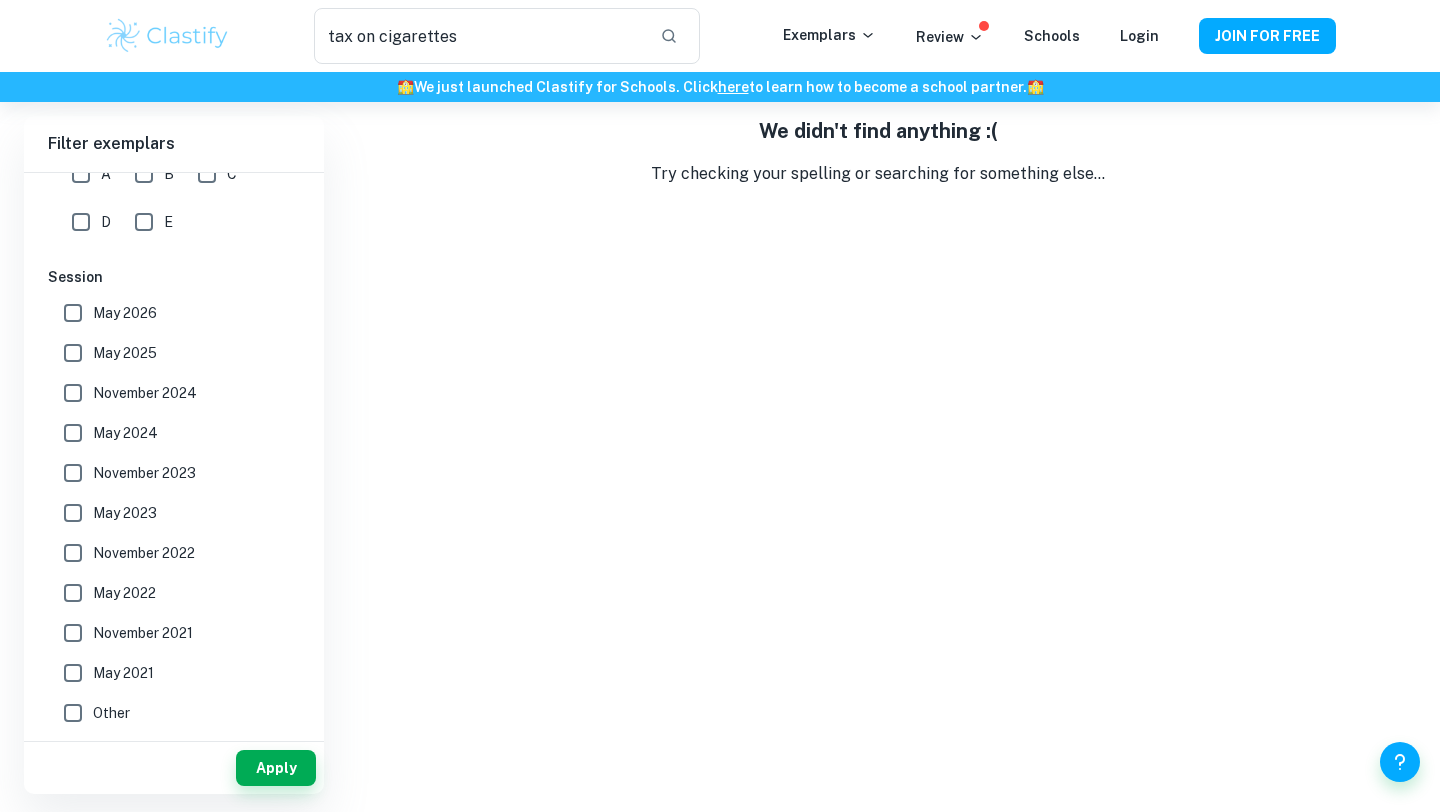 type 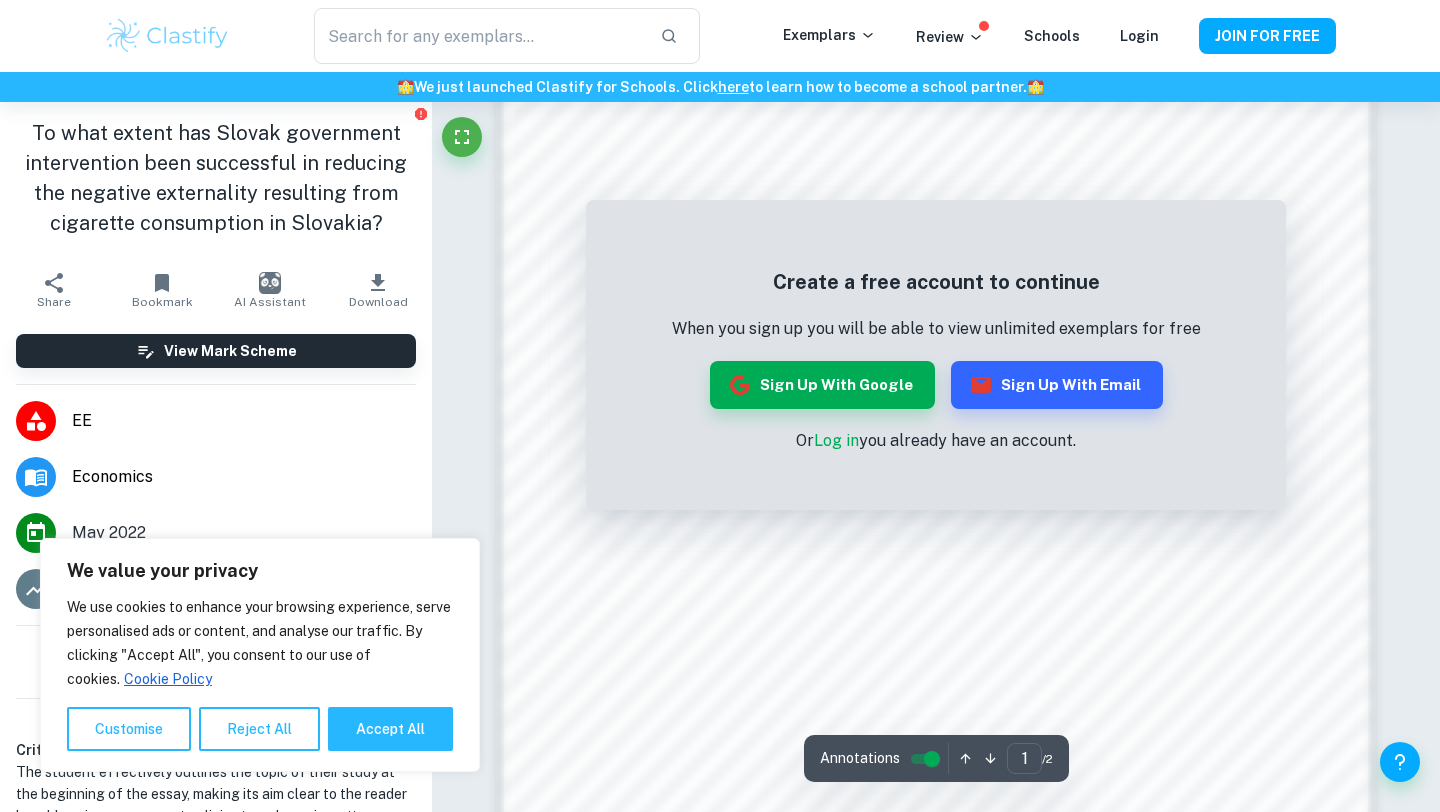 scroll, scrollTop: 1694, scrollLeft: 0, axis: vertical 